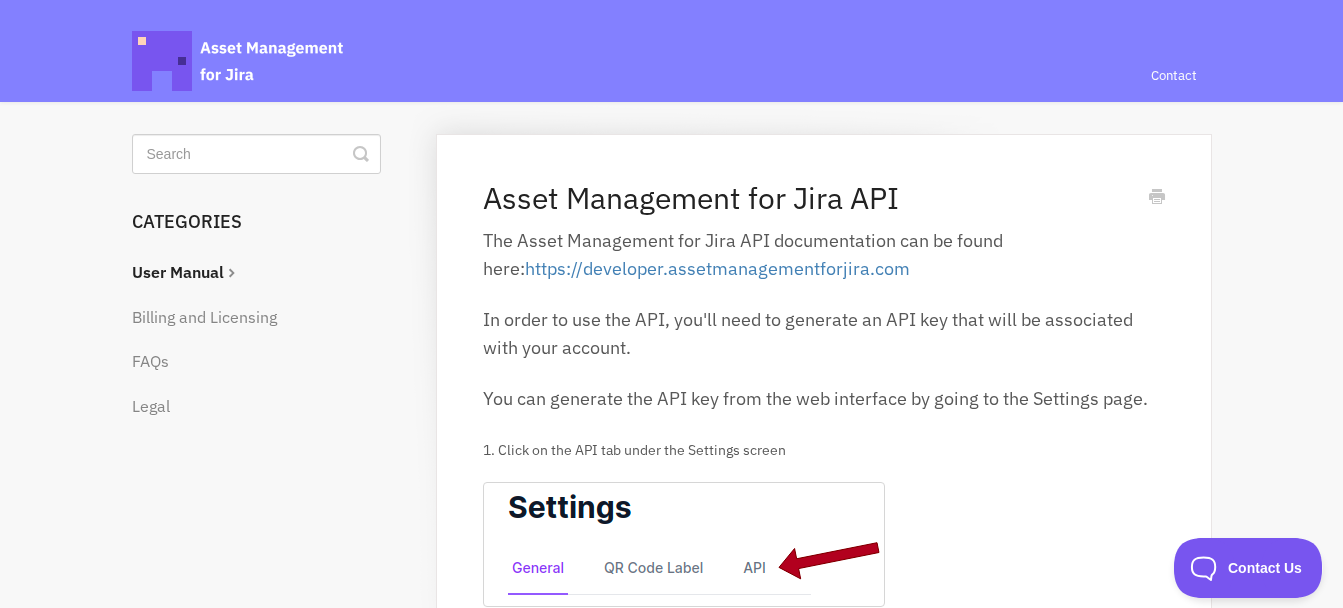 scroll, scrollTop: 0, scrollLeft: 0, axis: both 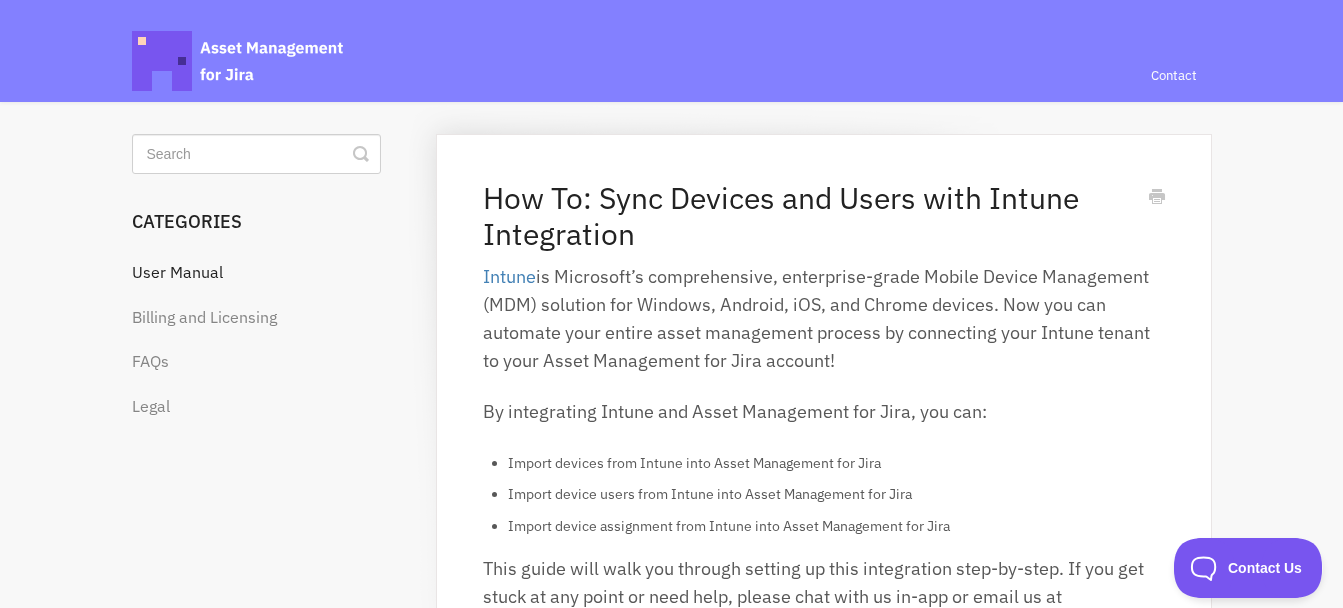 click on "User Manual" at bounding box center (264, 273) 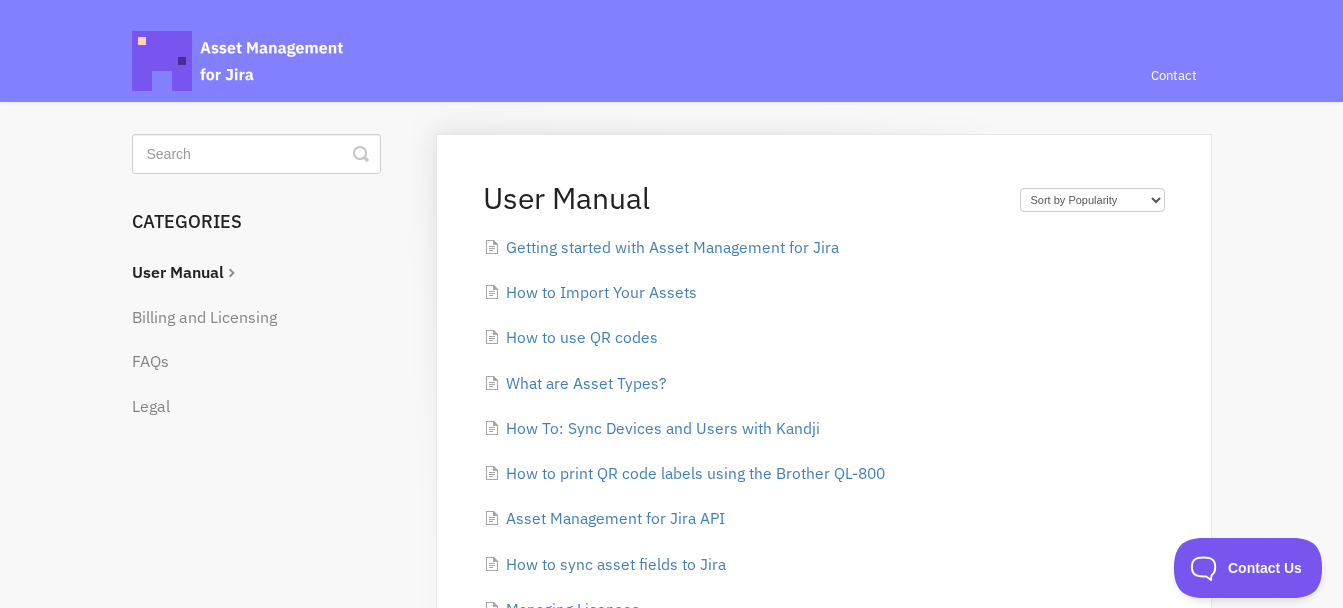 scroll, scrollTop: 0, scrollLeft: 0, axis: both 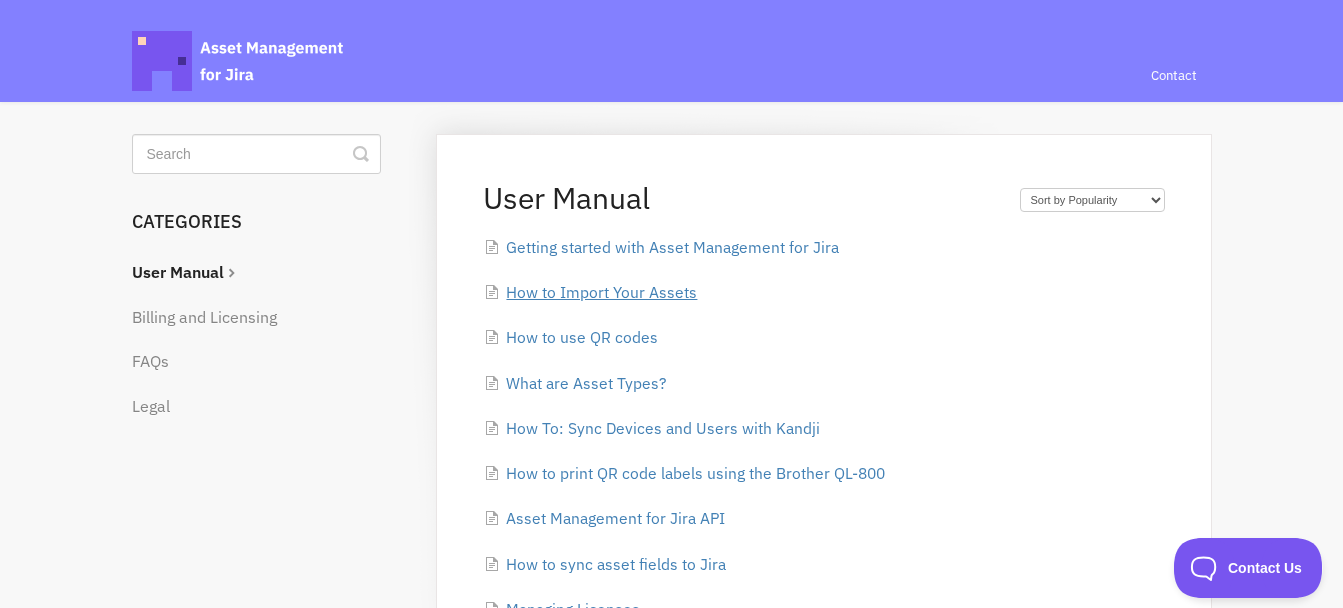 click on "How to Import Your Assets" at bounding box center [601, 292] 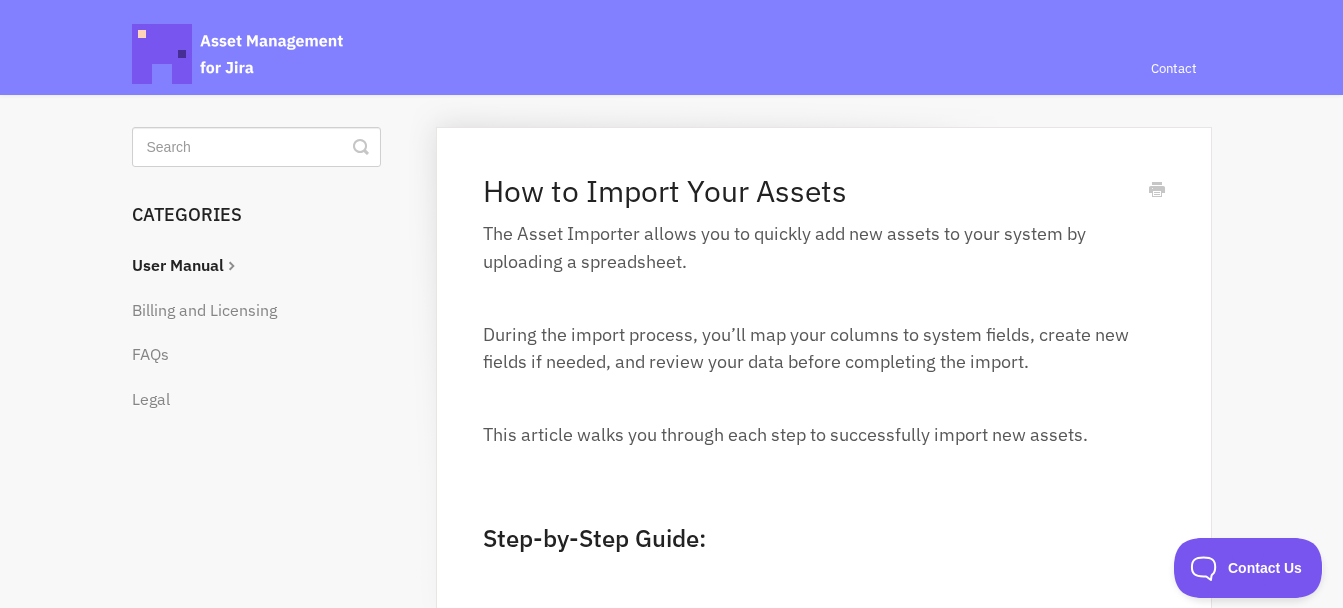 scroll, scrollTop: 0, scrollLeft: 0, axis: both 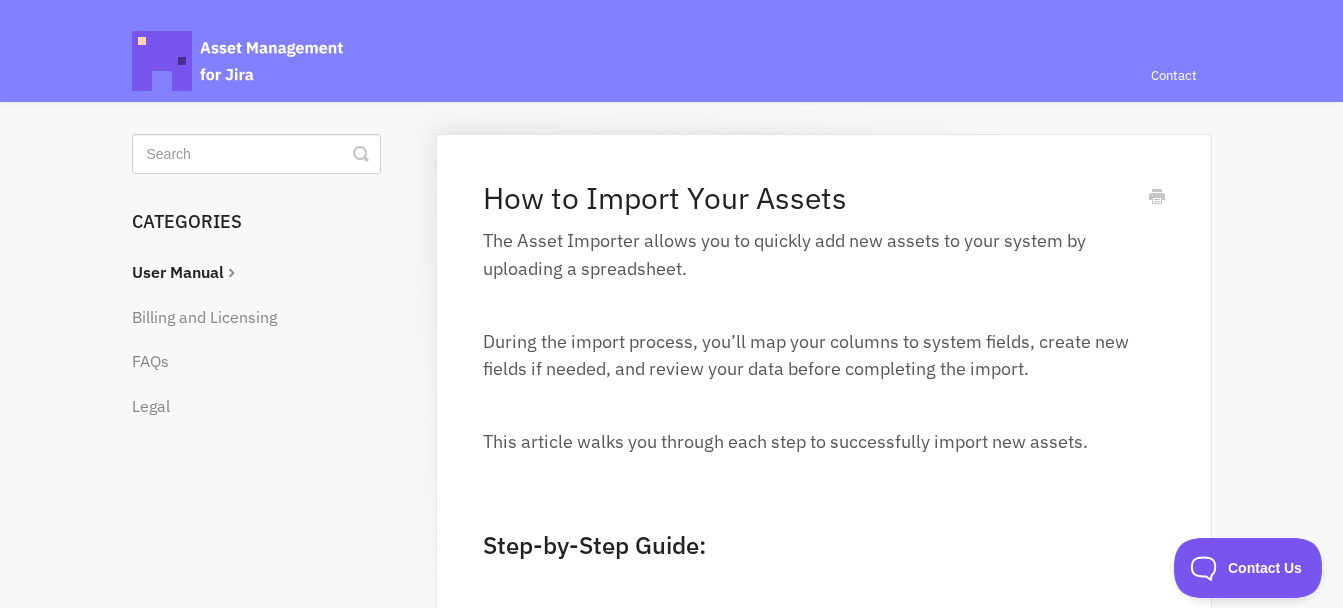 click on "User Manual" at bounding box center (264, 273) 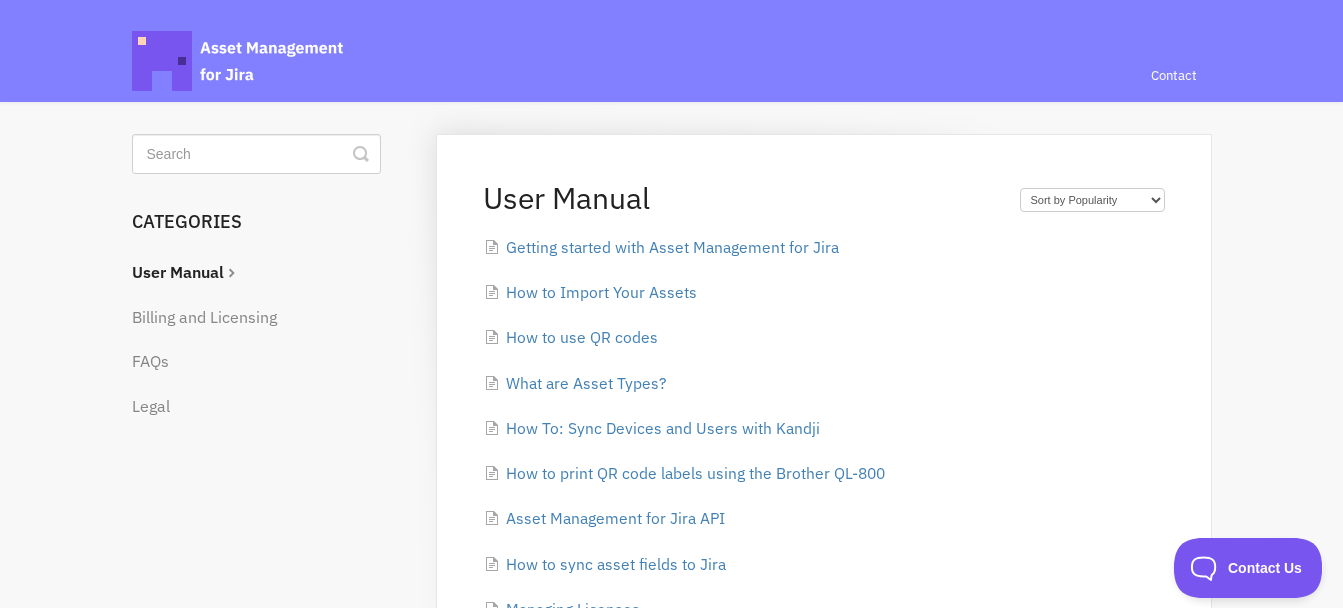 scroll, scrollTop: 0, scrollLeft: 0, axis: both 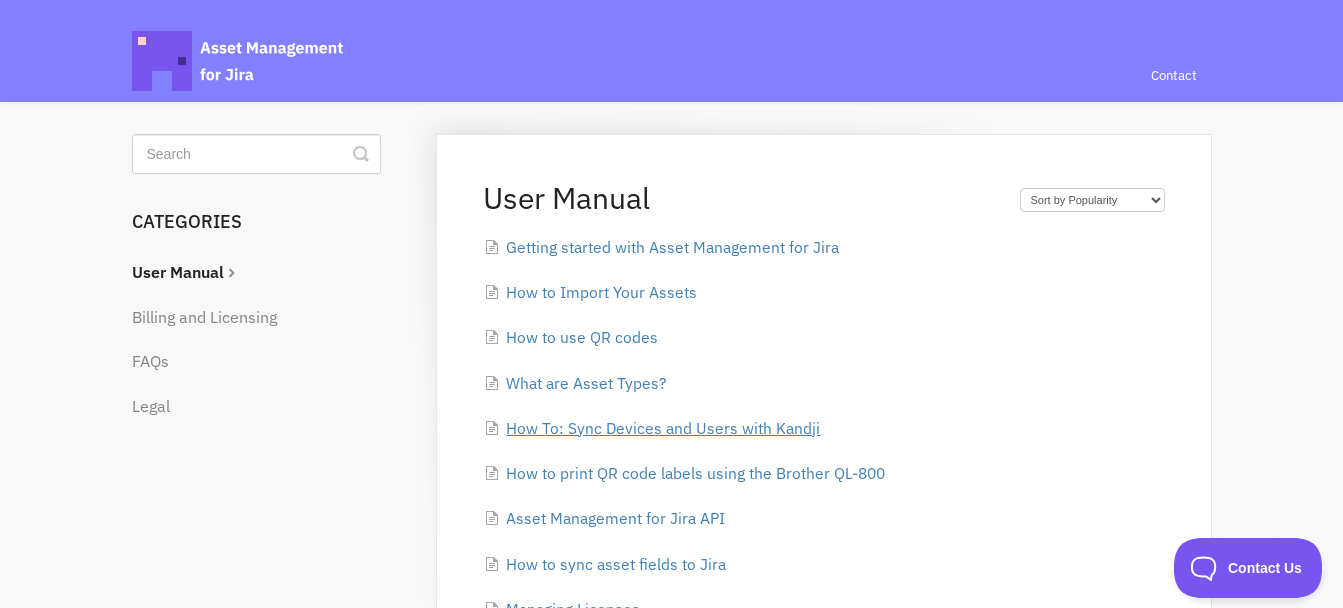 click on "How To: Sync Devices and Users with Kandji" at bounding box center [663, 428] 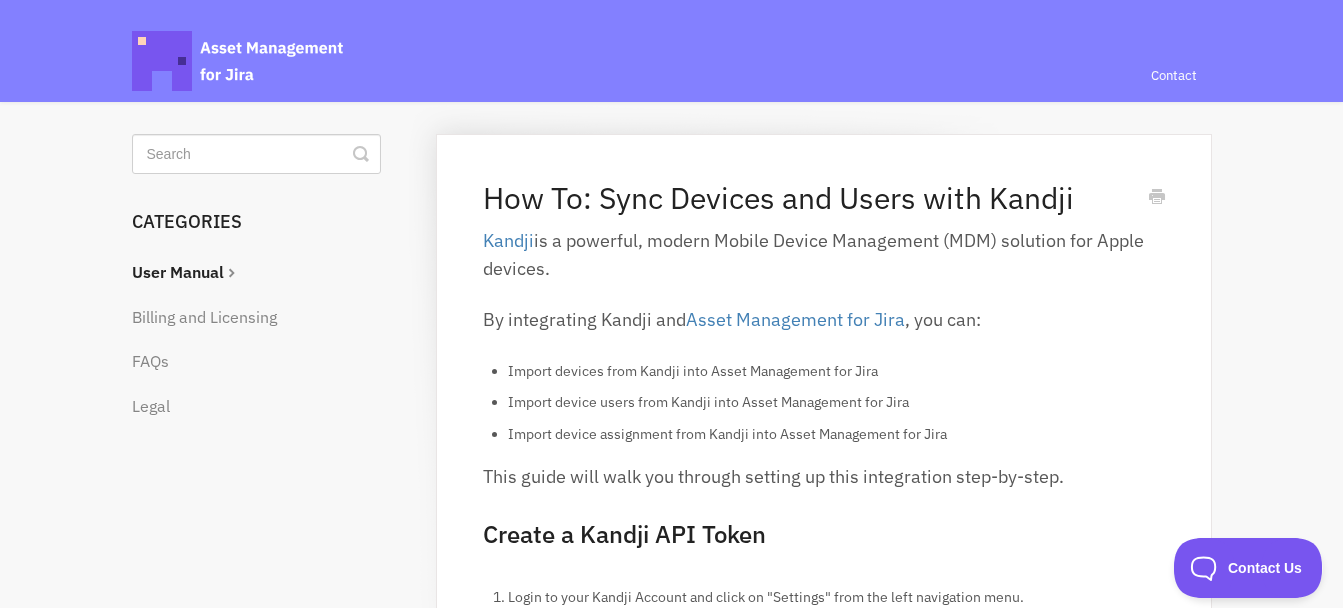 scroll, scrollTop: 0, scrollLeft: 0, axis: both 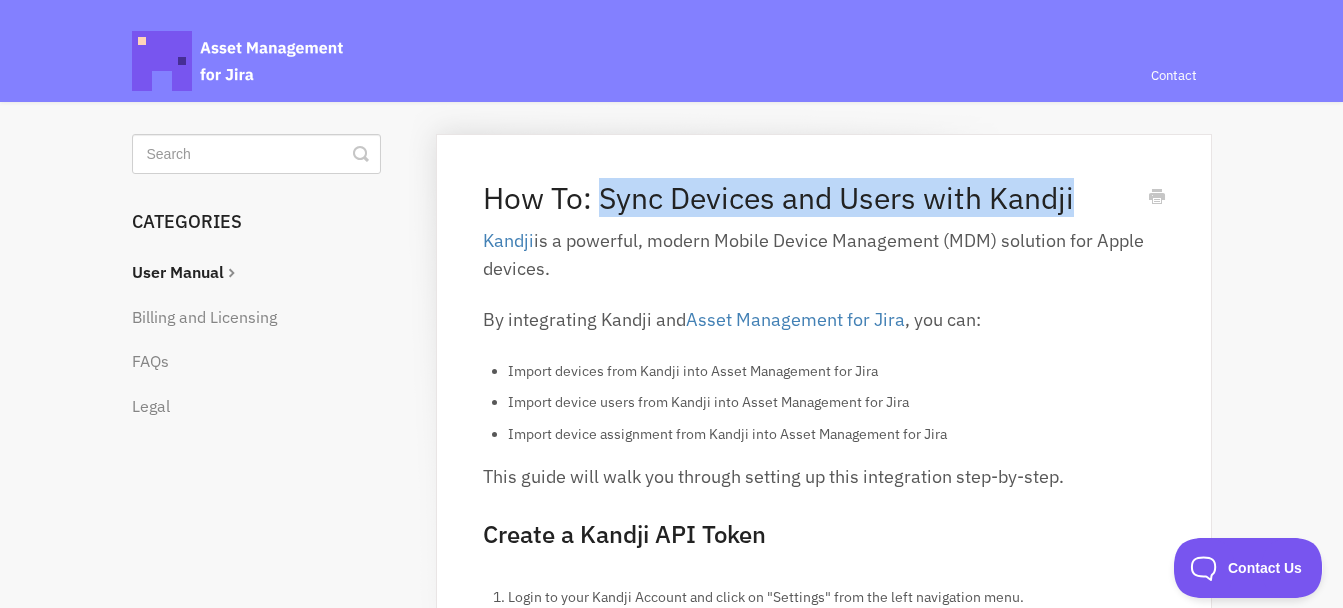 drag, startPoint x: 1087, startPoint y: 199, endPoint x: 602, endPoint y: 193, distance: 485.0371 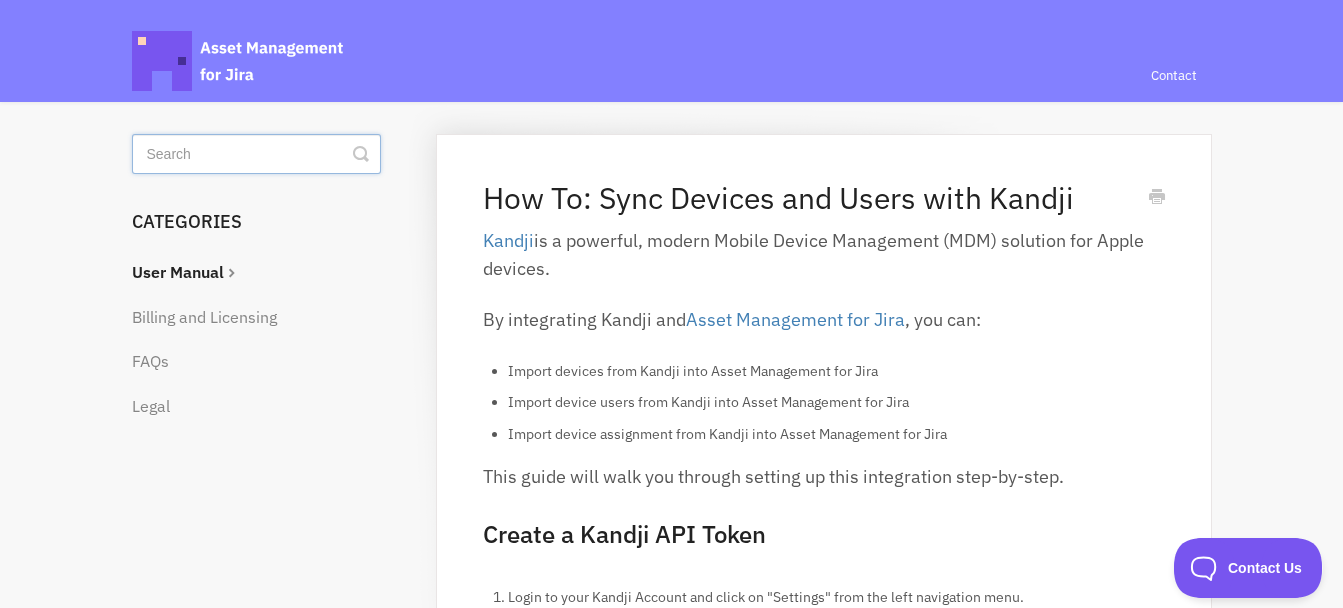 click at bounding box center [256, 154] 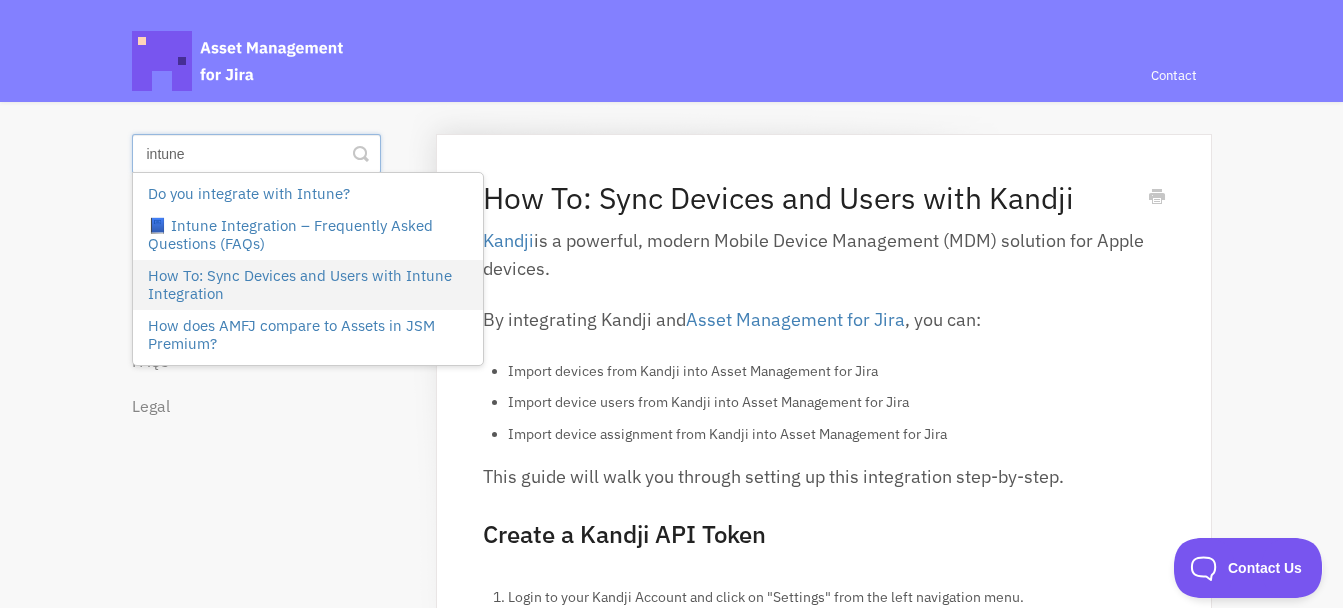 type on "intune" 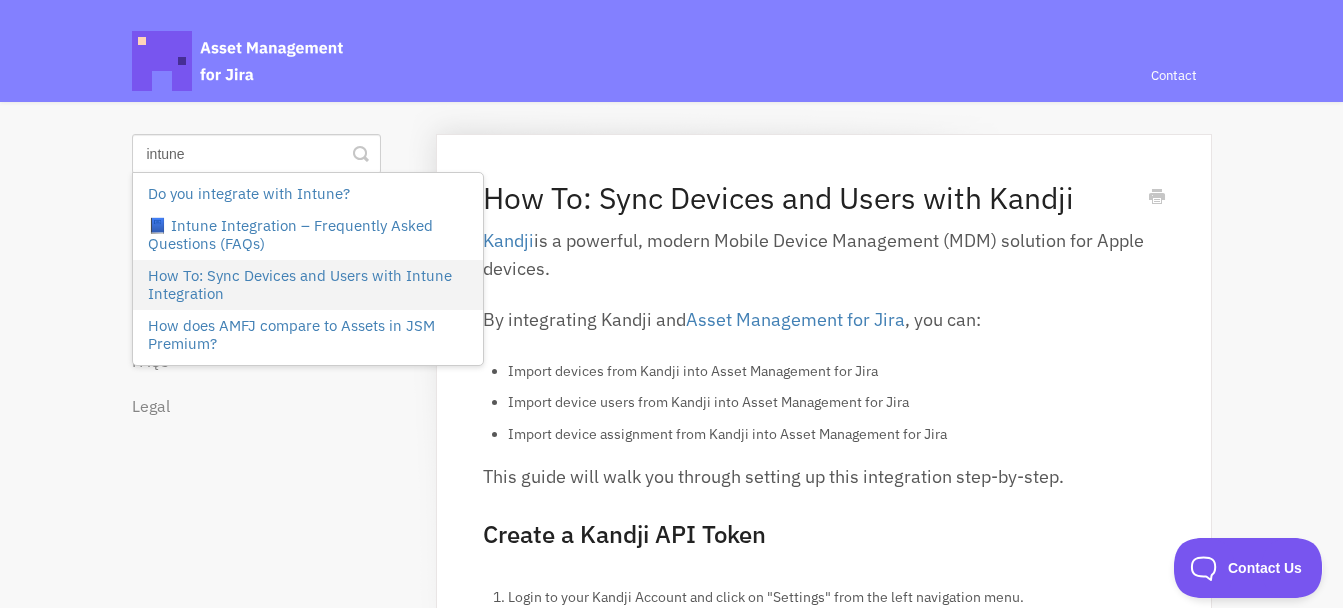 click on "How To: Sync Devices and Users with Intune Integration" at bounding box center [308, 285] 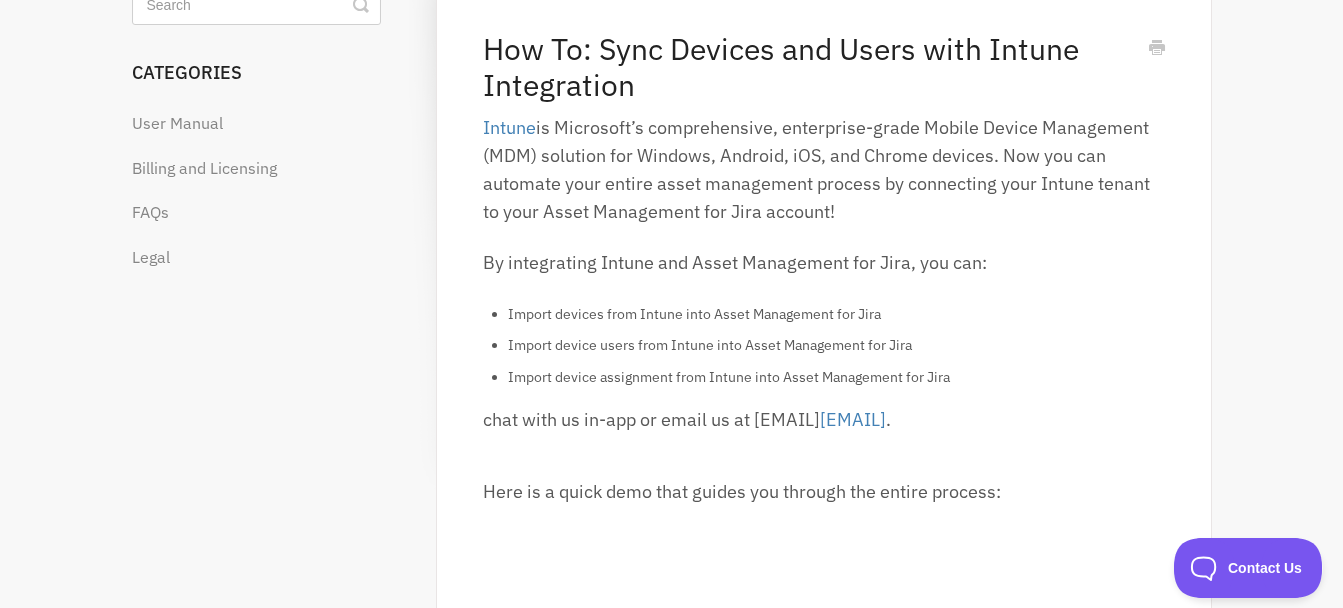 scroll, scrollTop: 0, scrollLeft: 0, axis: both 